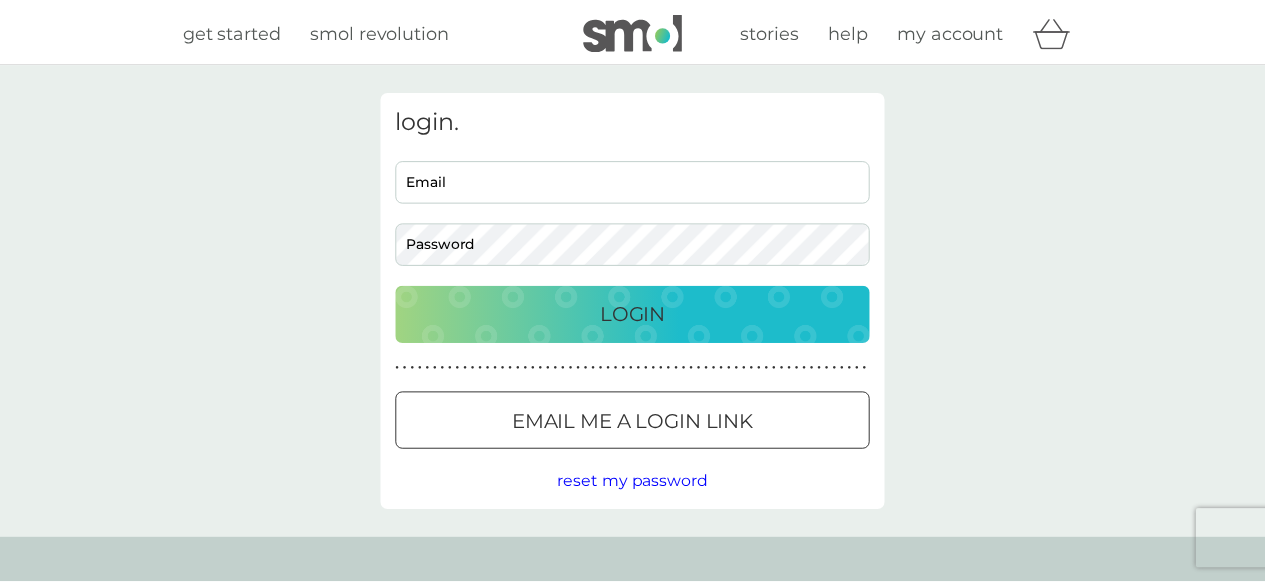 scroll, scrollTop: 0, scrollLeft: 0, axis: both 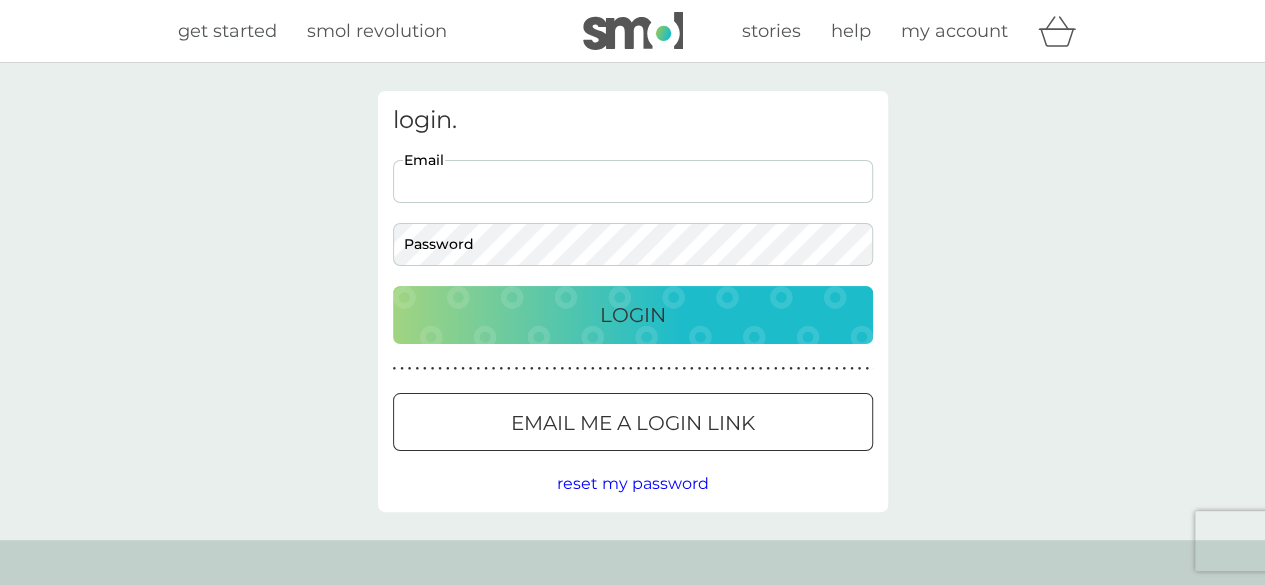 click on "Email" at bounding box center [633, 181] 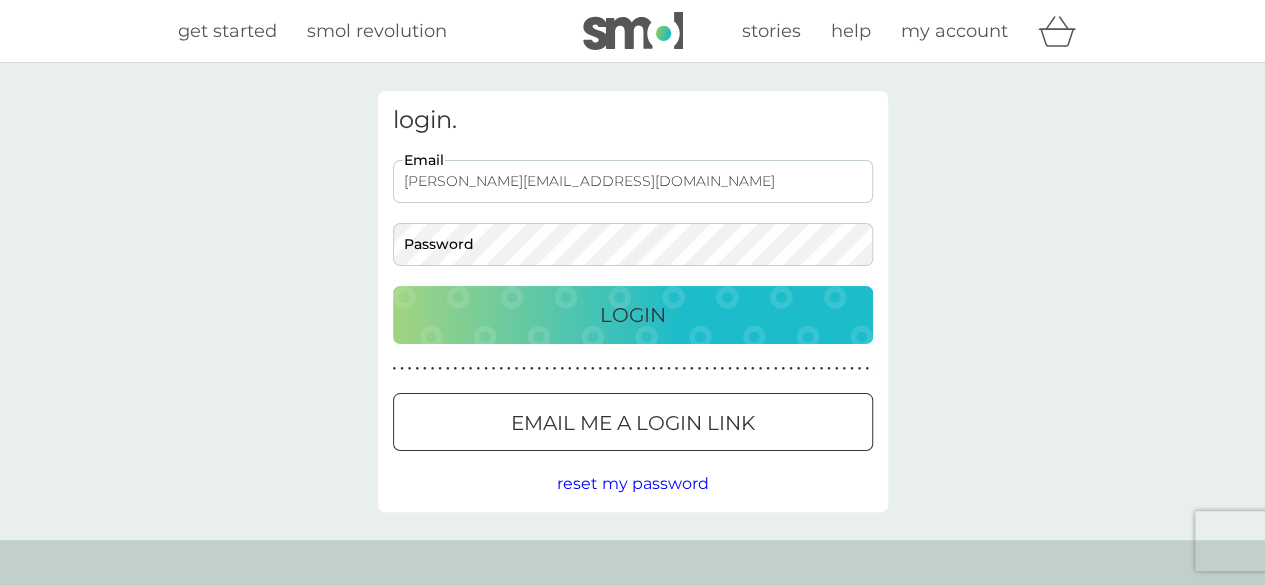click on "Email me a login link" at bounding box center (633, 423) 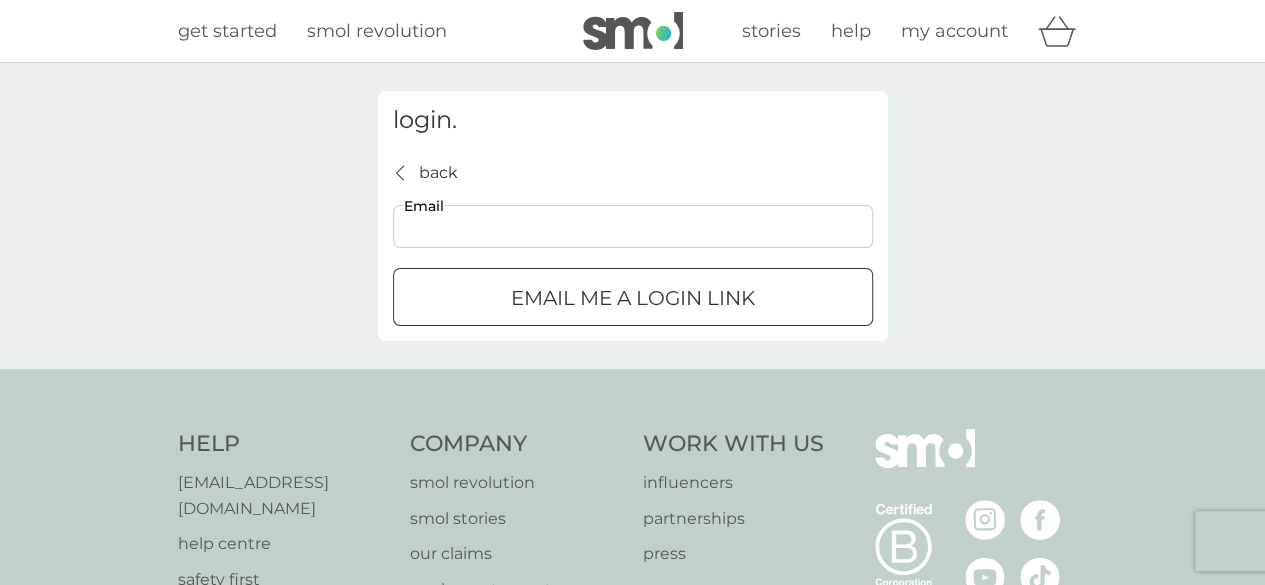 click on "Email" at bounding box center (633, 226) 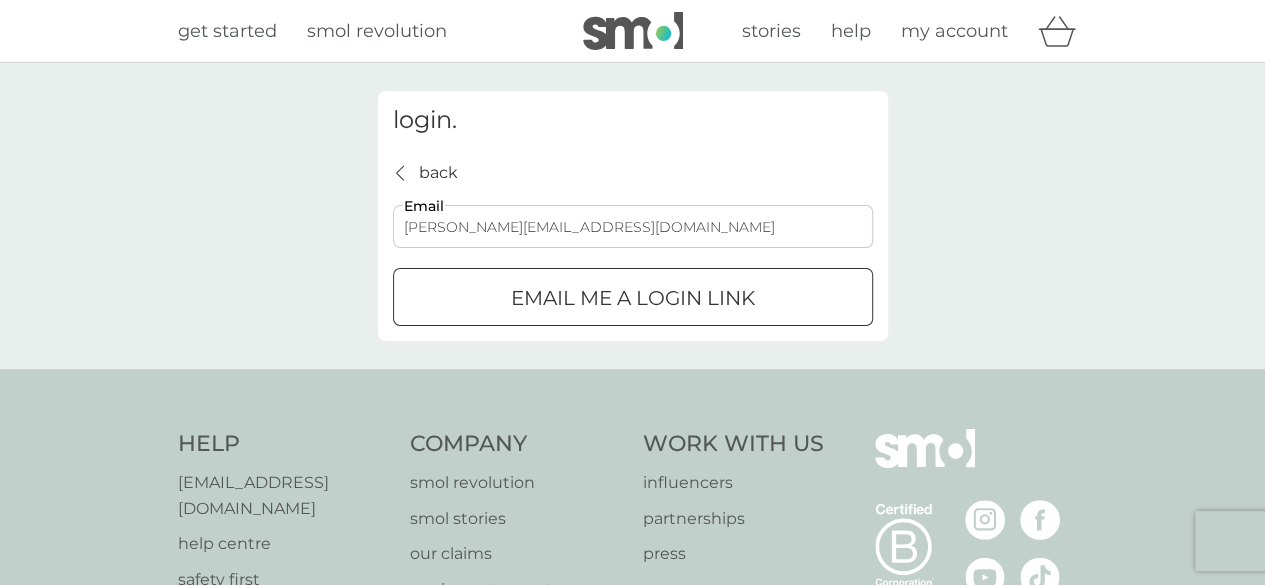 click on "Email me a login link" at bounding box center [633, 298] 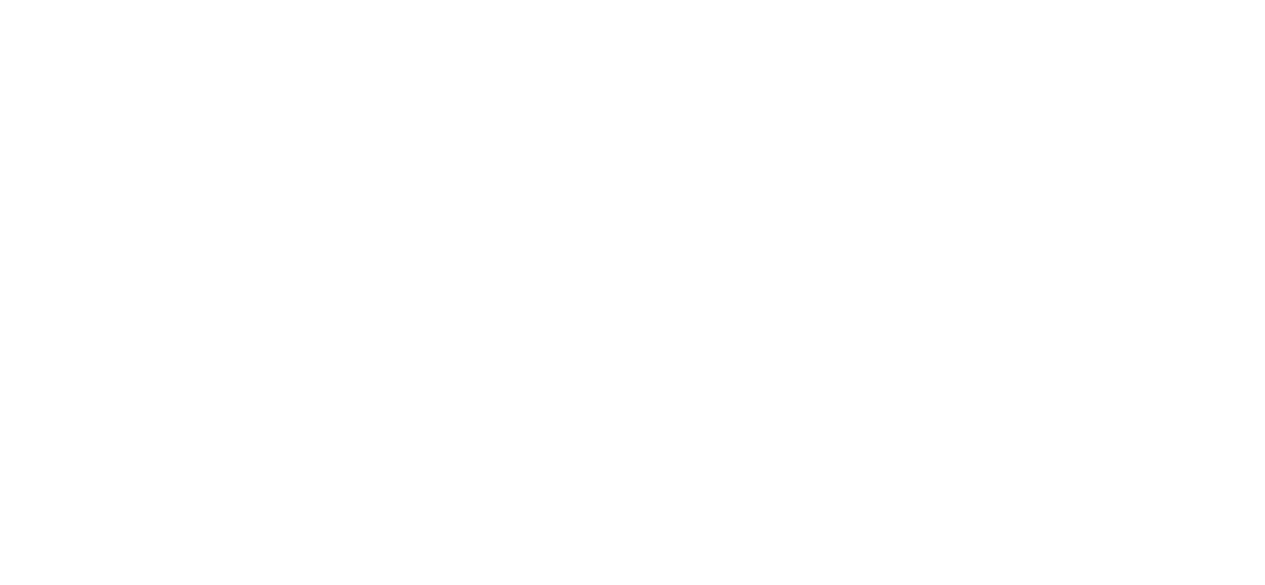 scroll, scrollTop: 0, scrollLeft: 0, axis: both 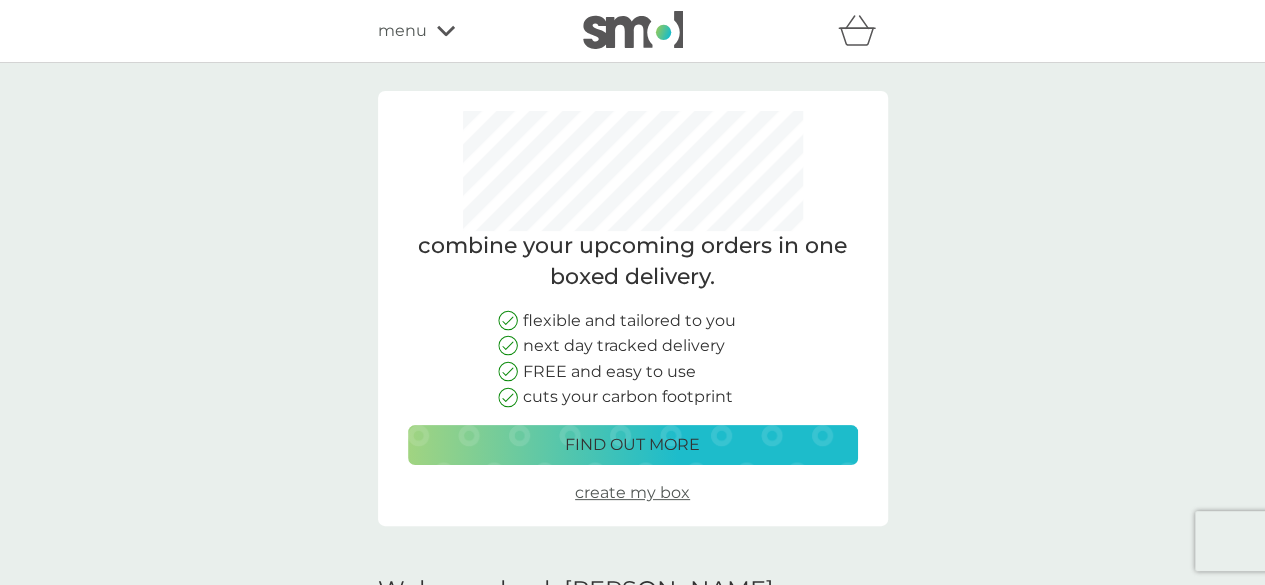 click on "menu" at bounding box center (463, 31) 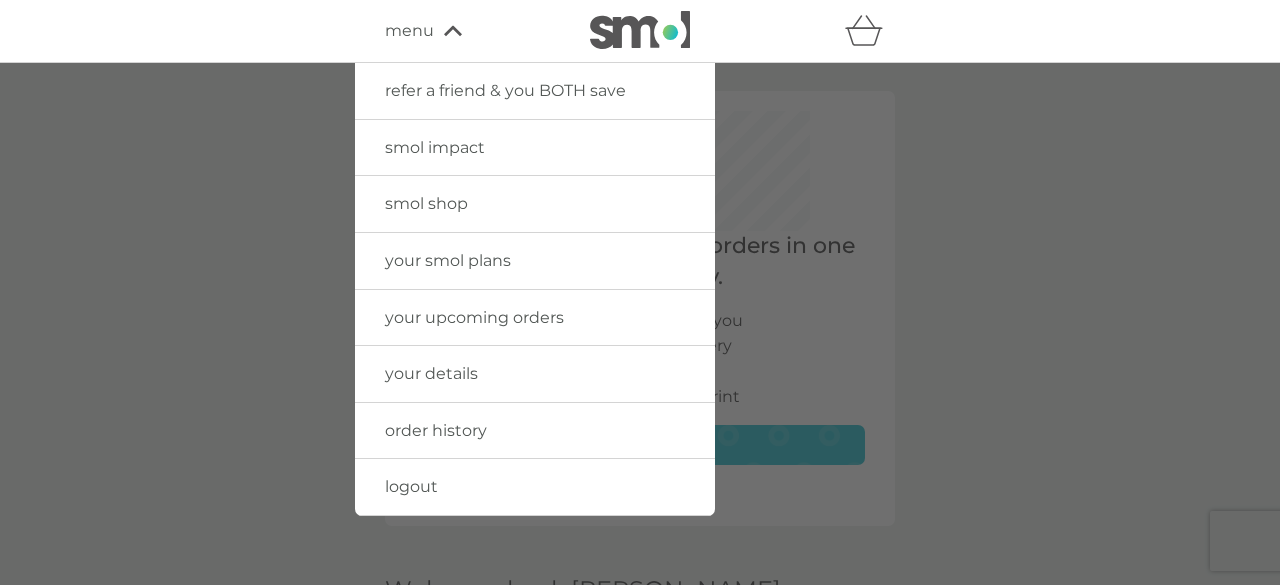 click on "your upcoming orders" at bounding box center (474, 317) 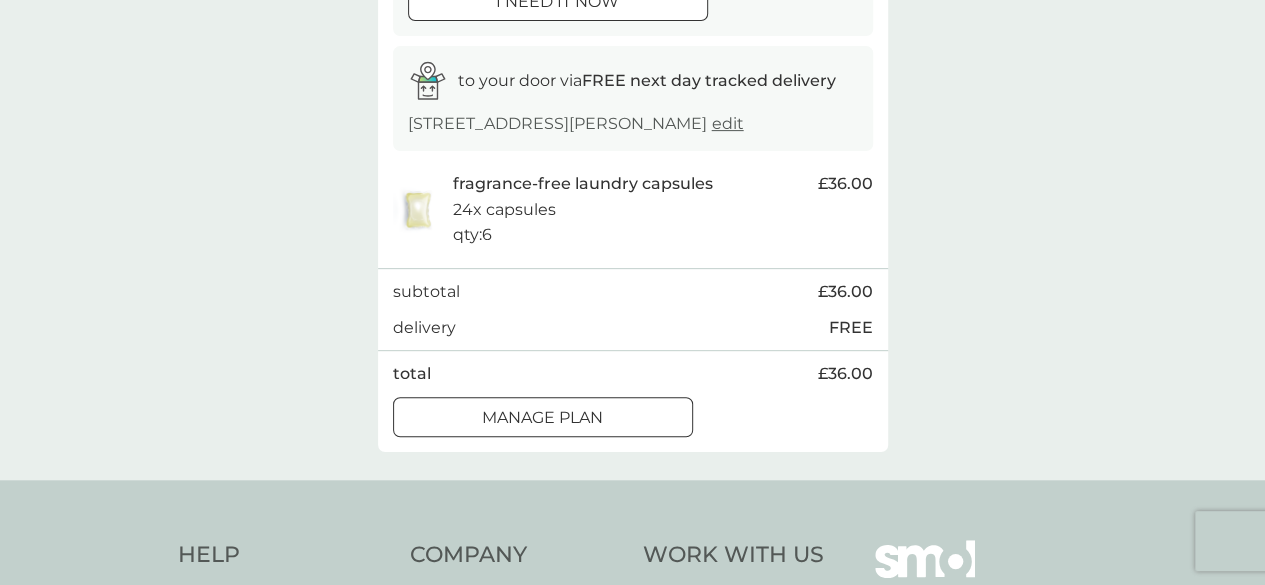 scroll, scrollTop: 296, scrollLeft: 0, axis: vertical 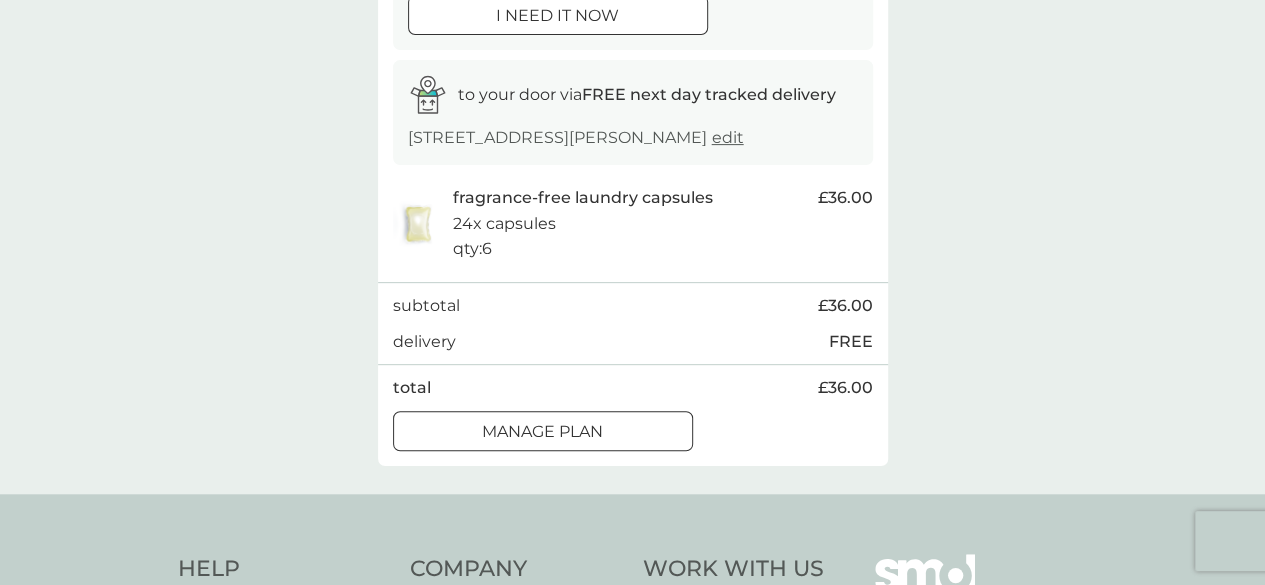 click on "Manage plan" at bounding box center (542, 432) 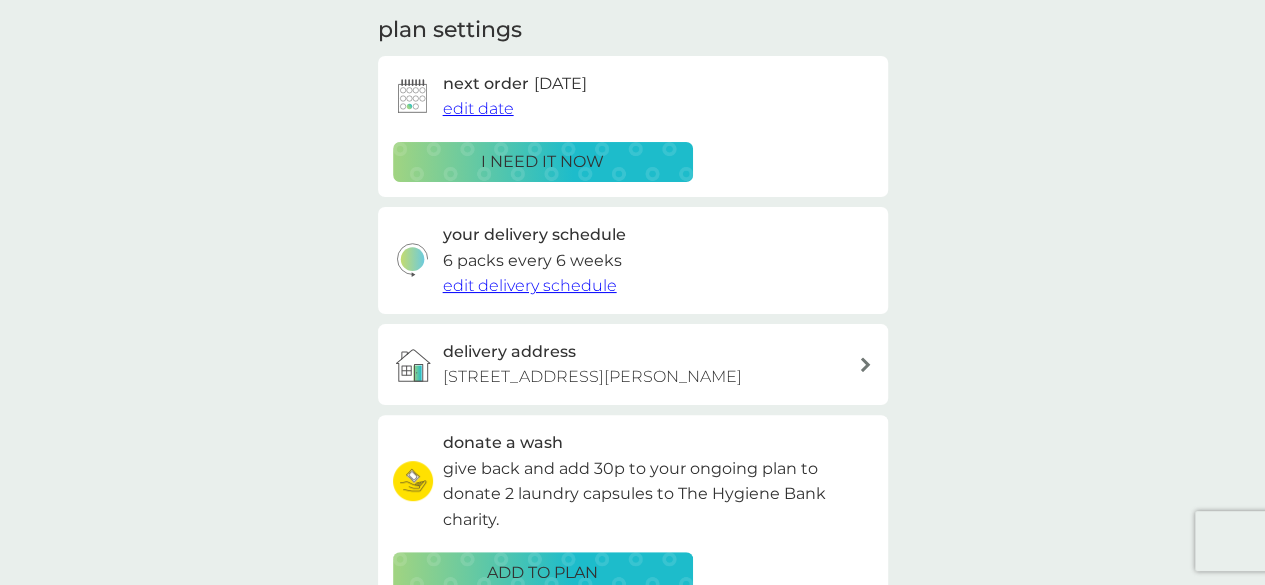 scroll, scrollTop: 0, scrollLeft: 0, axis: both 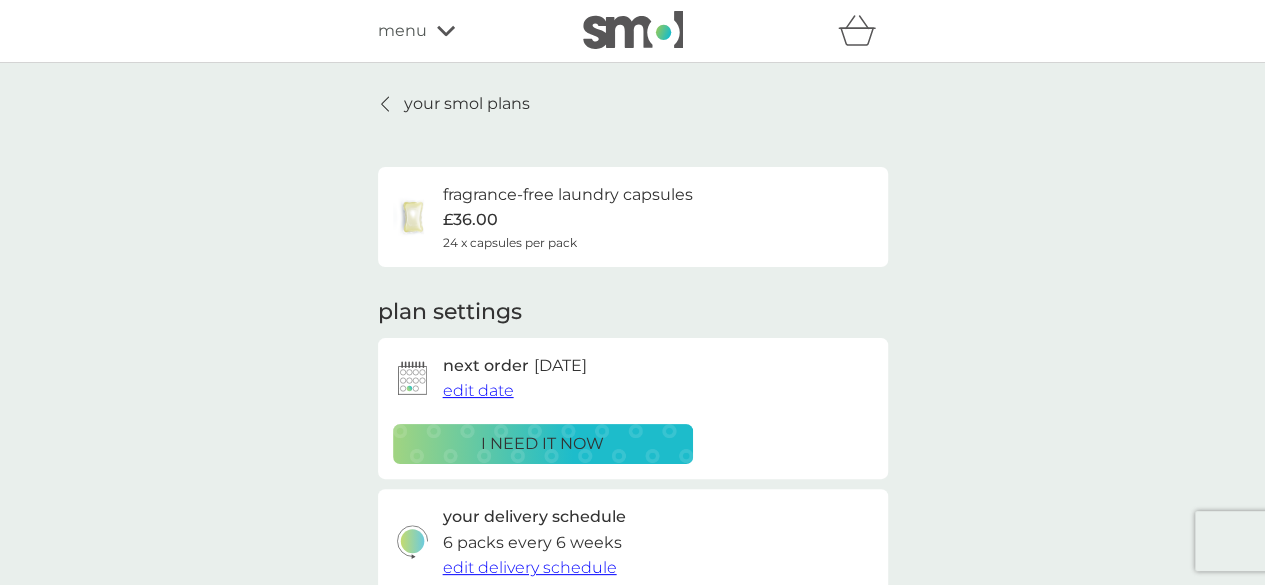 click on "your smol plans" at bounding box center [467, 104] 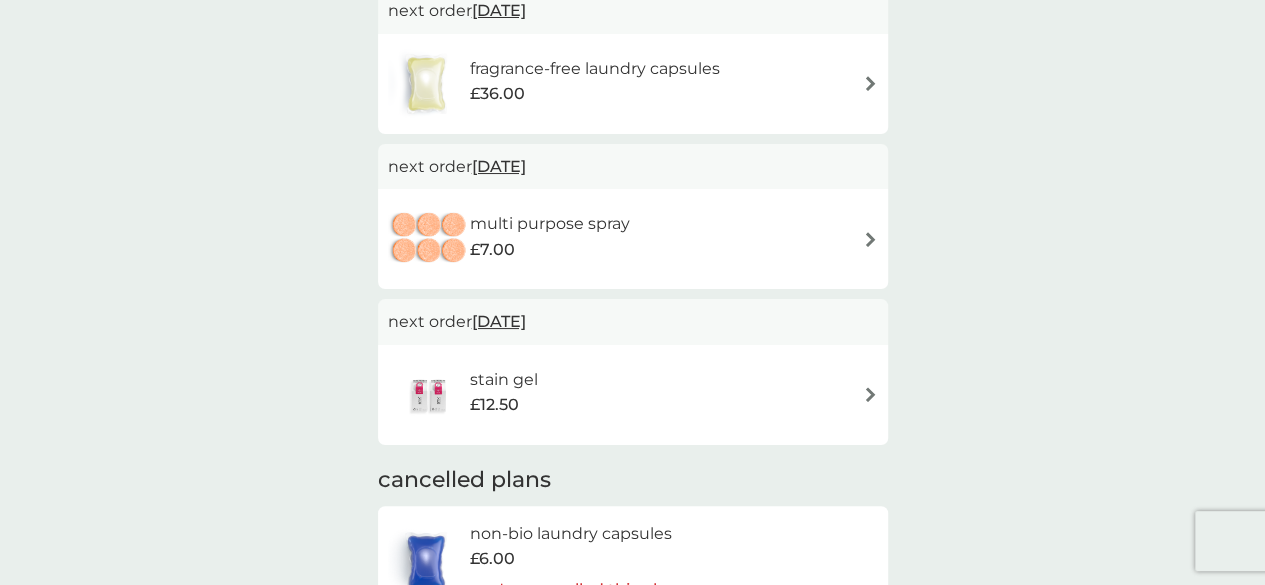 scroll, scrollTop: 464, scrollLeft: 0, axis: vertical 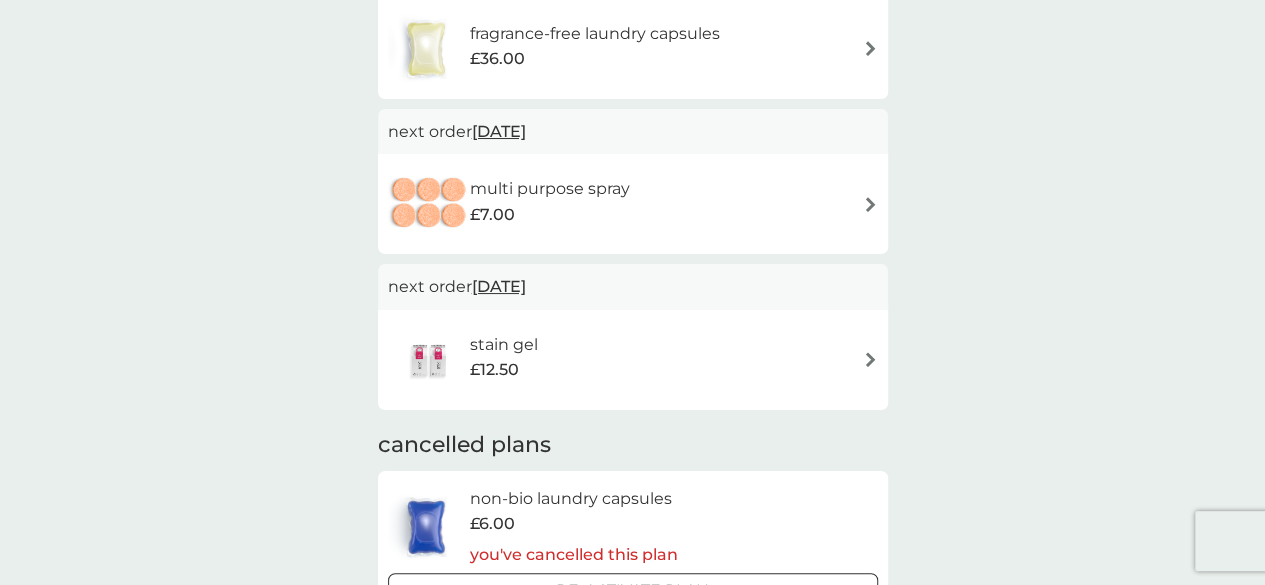 click on "1 Oct 2025" at bounding box center (499, 131) 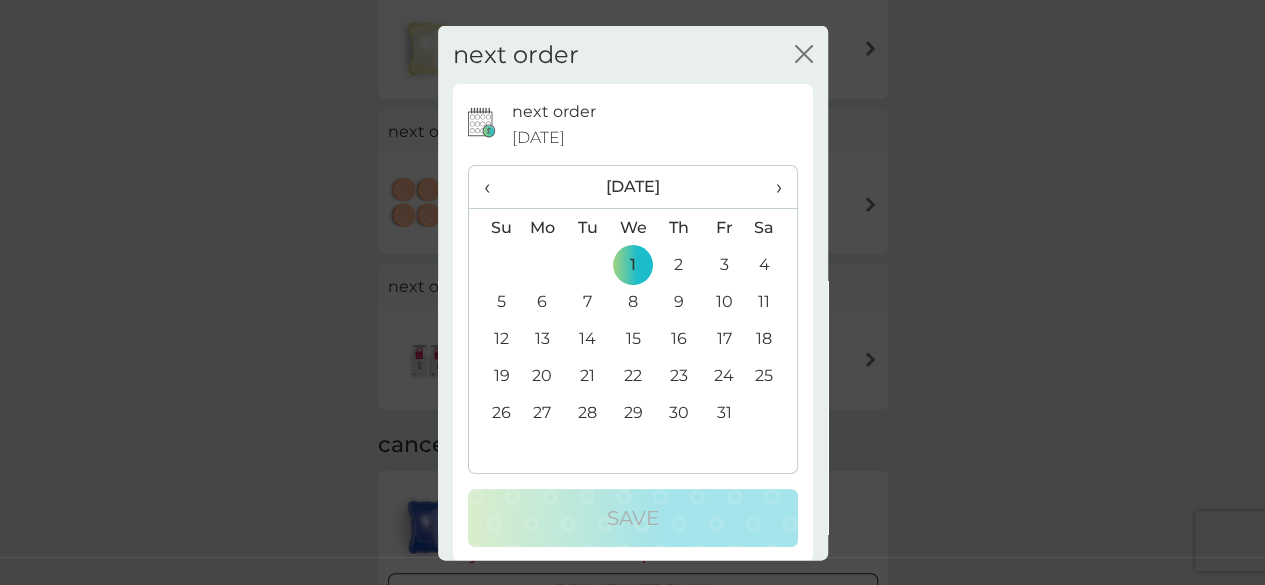 click on "‹" at bounding box center [494, 187] 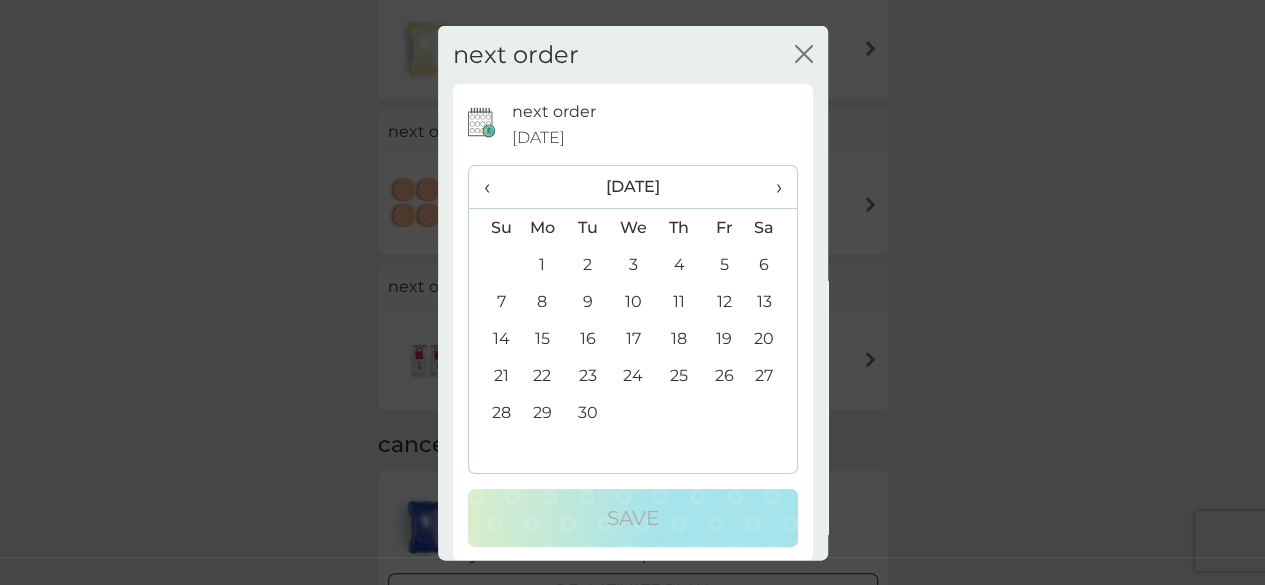 click on "‹" at bounding box center [494, 187] 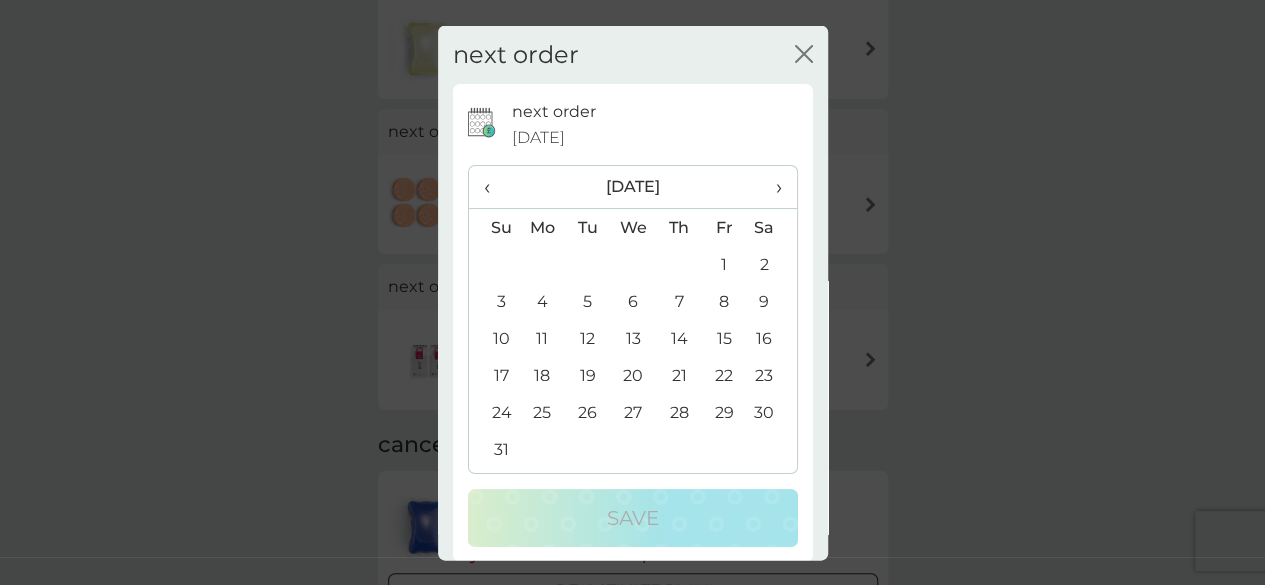 click on "‹" at bounding box center [494, 187] 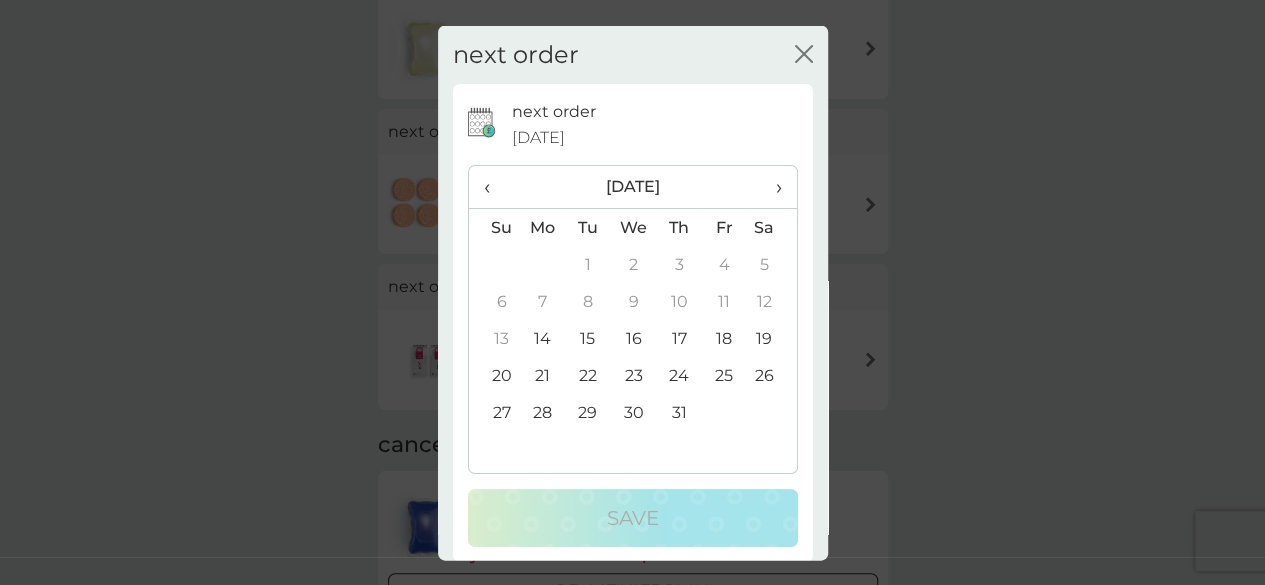 click on "‹" at bounding box center [494, 187] 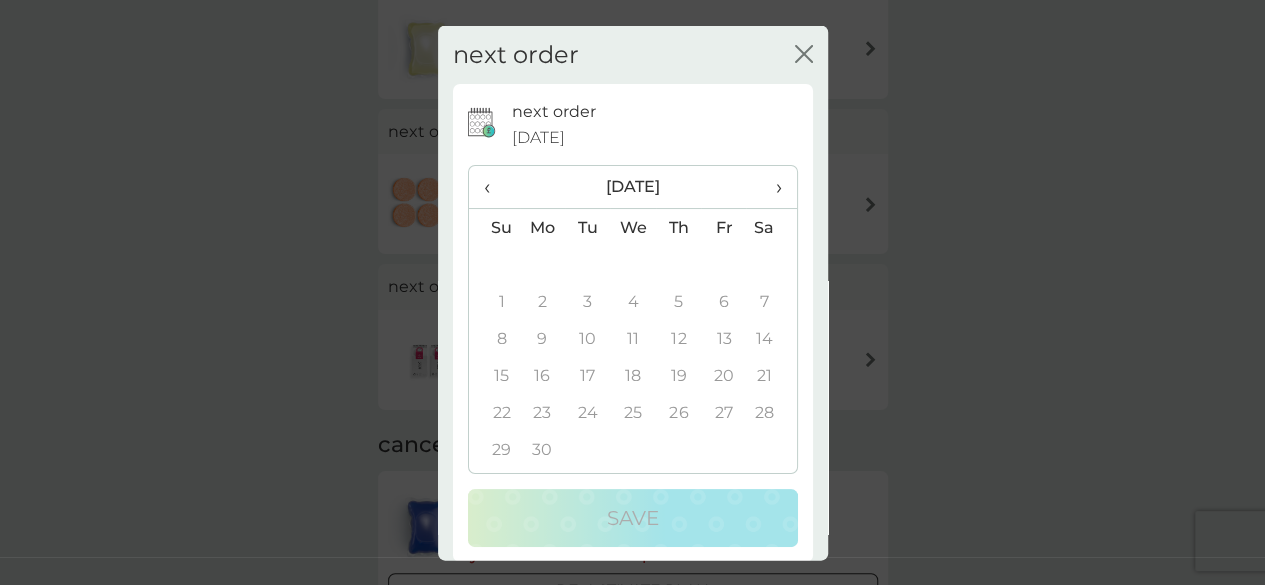 click on "›" at bounding box center (771, 187) 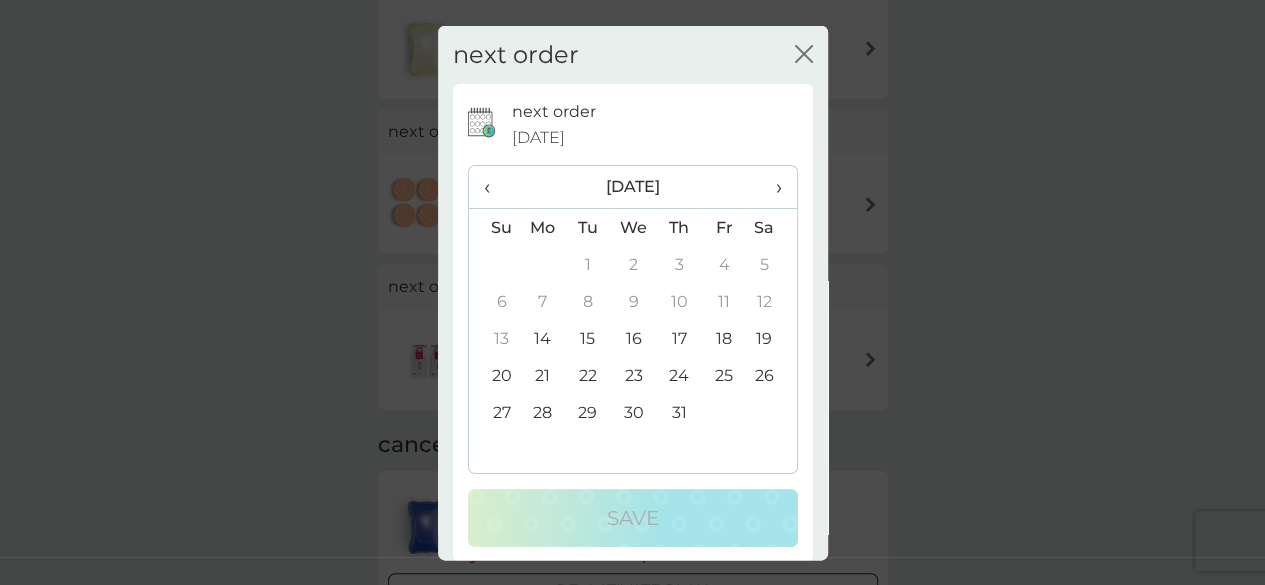 click on "17" at bounding box center [679, 338] 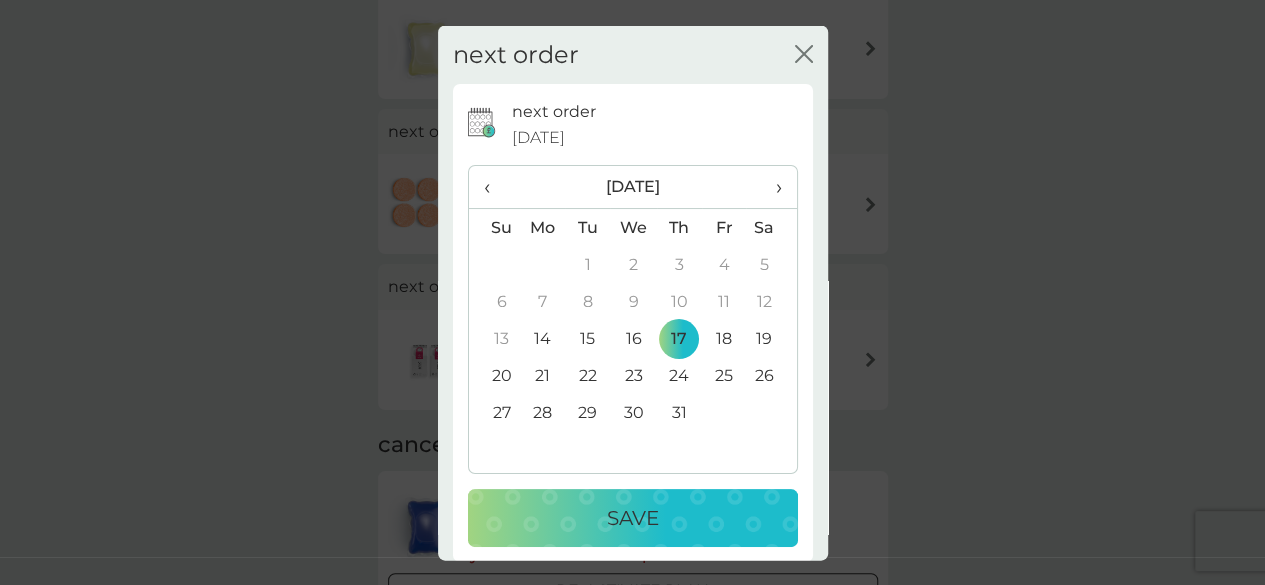 click on "Save" at bounding box center (633, 518) 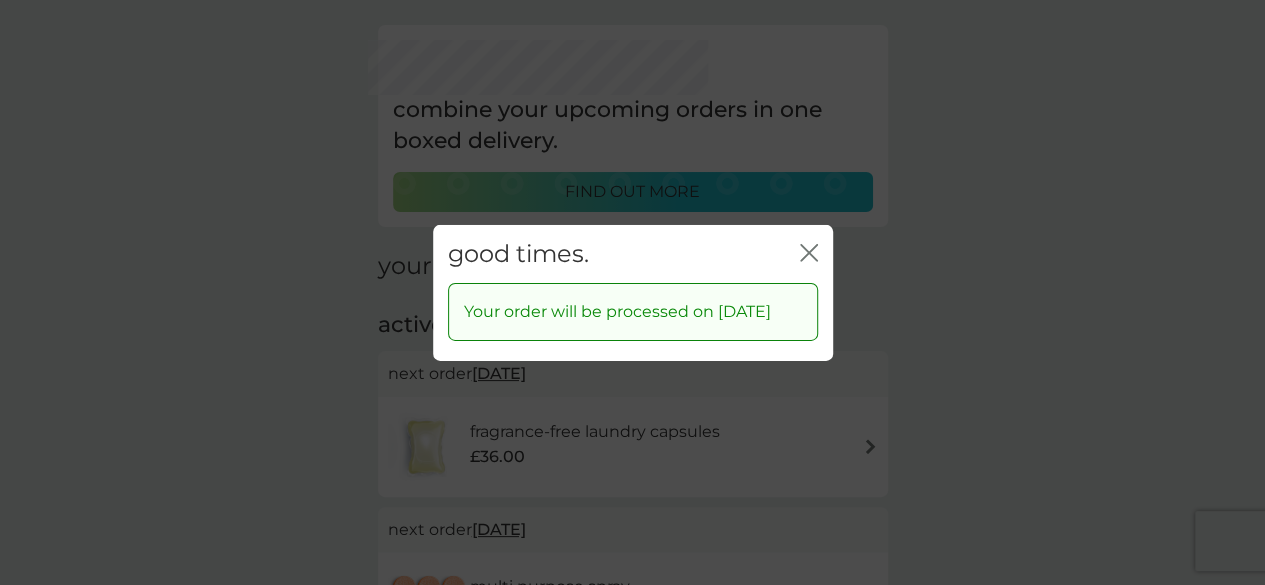 scroll, scrollTop: 0, scrollLeft: 0, axis: both 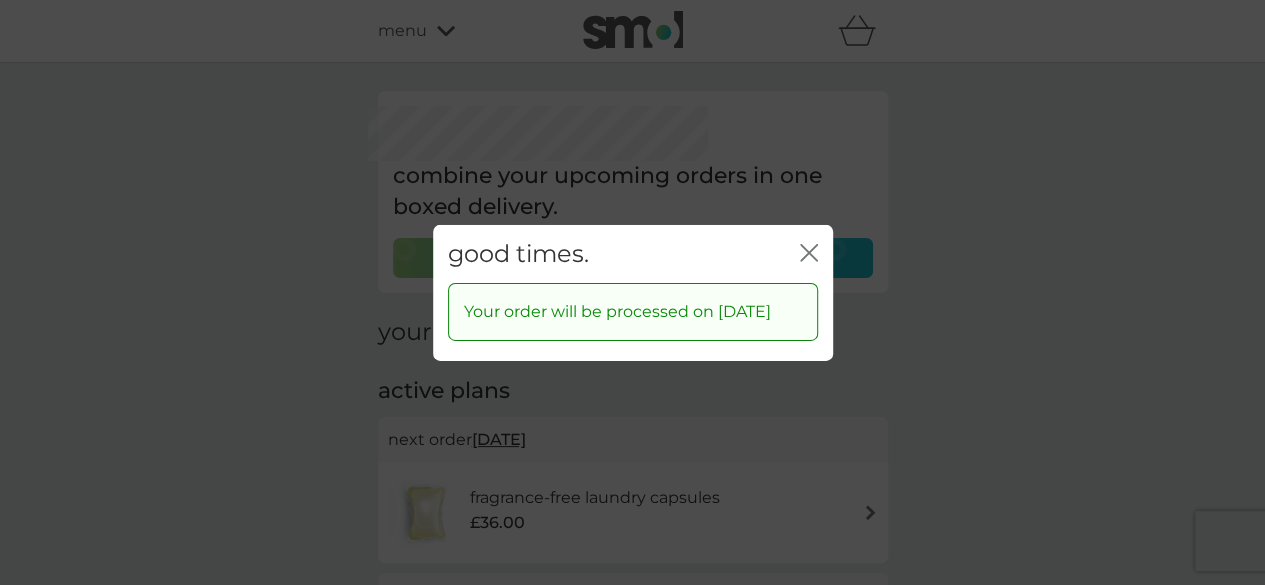click 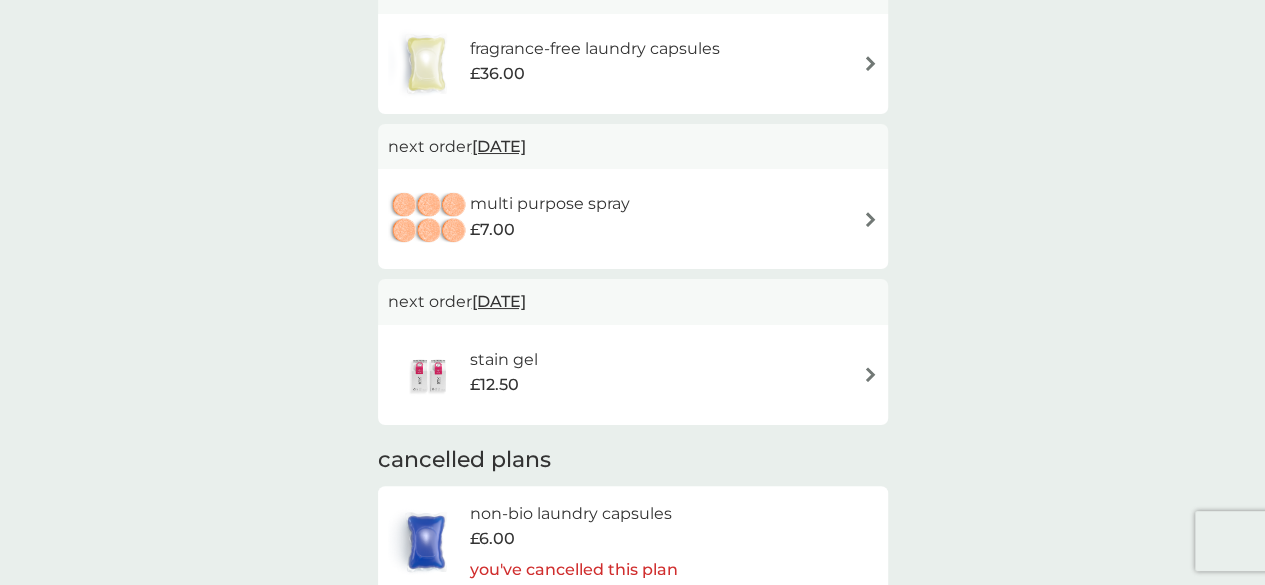 scroll, scrollTop: 458, scrollLeft: 0, axis: vertical 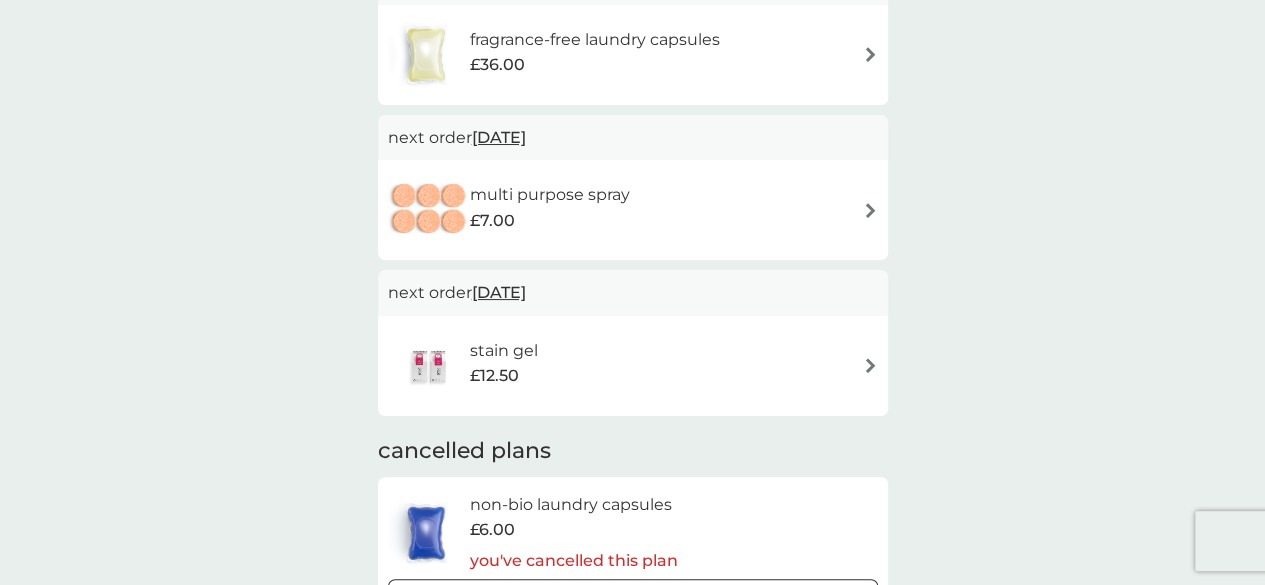 click on "1 Oct 2025" at bounding box center [499, 292] 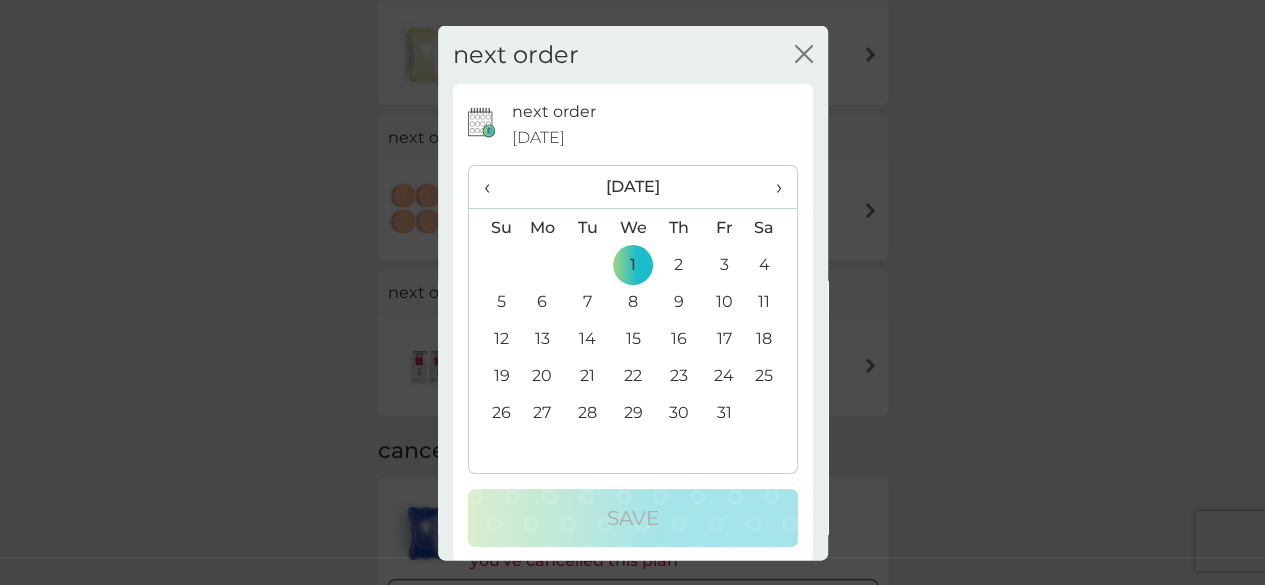 click on "‹" at bounding box center [494, 187] 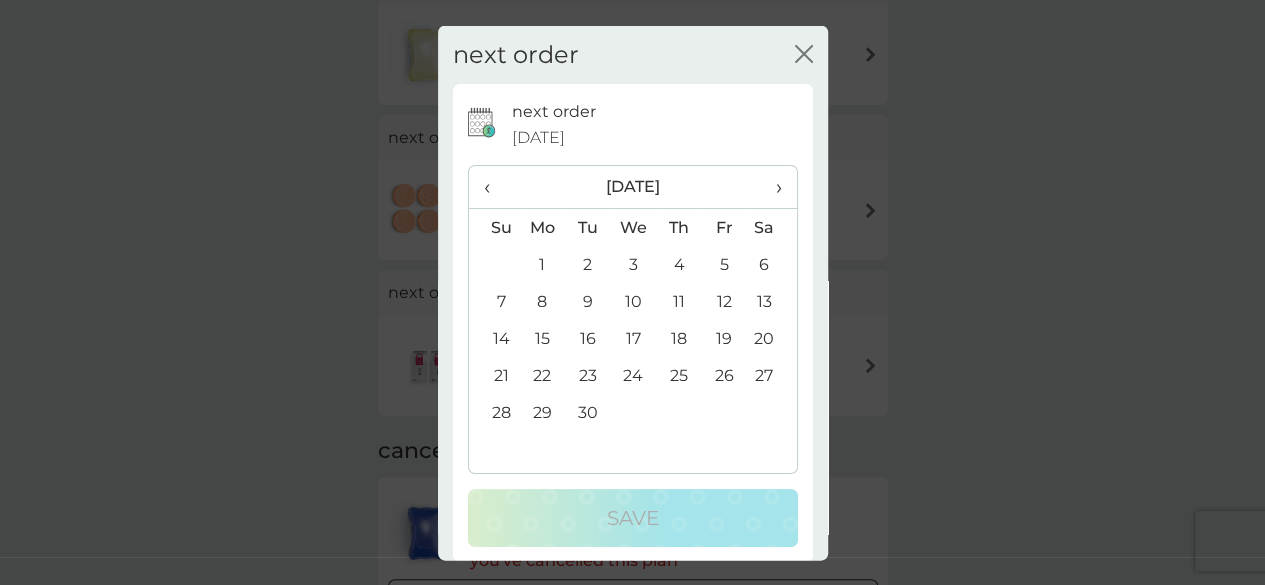click on "‹" at bounding box center [494, 187] 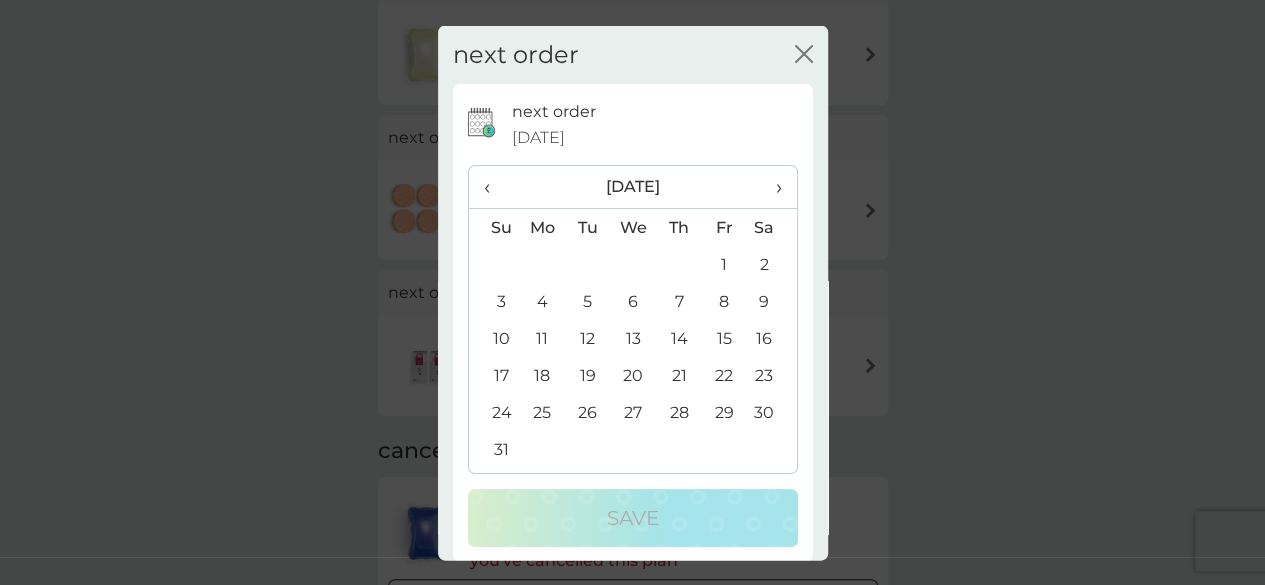 click on "‹" at bounding box center (494, 187) 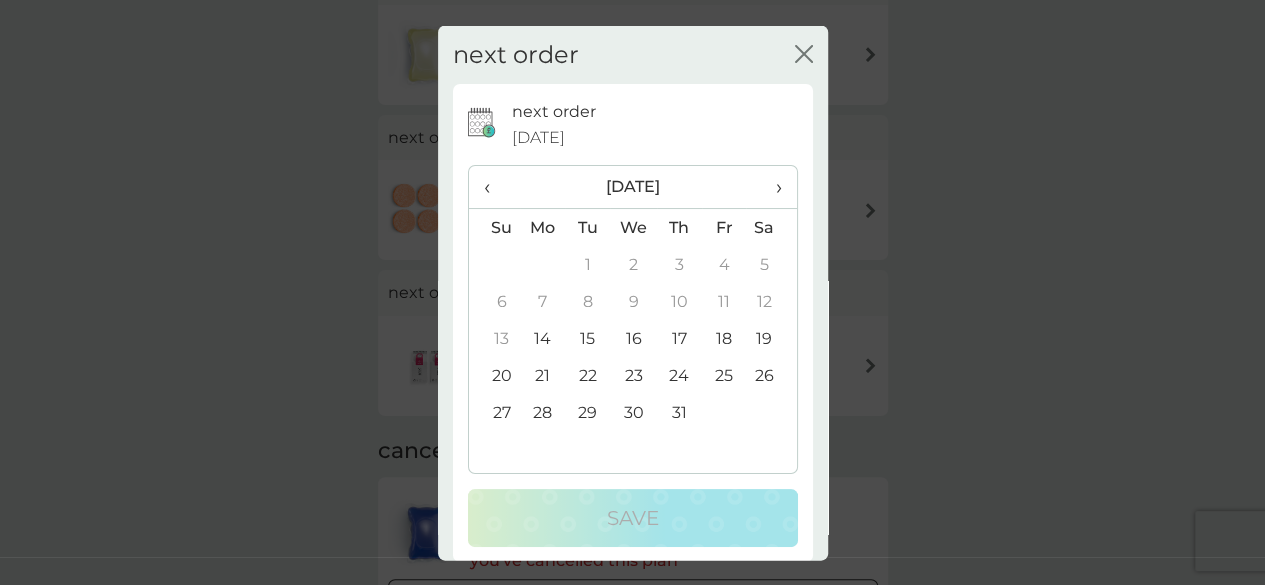 click on "17" at bounding box center [679, 338] 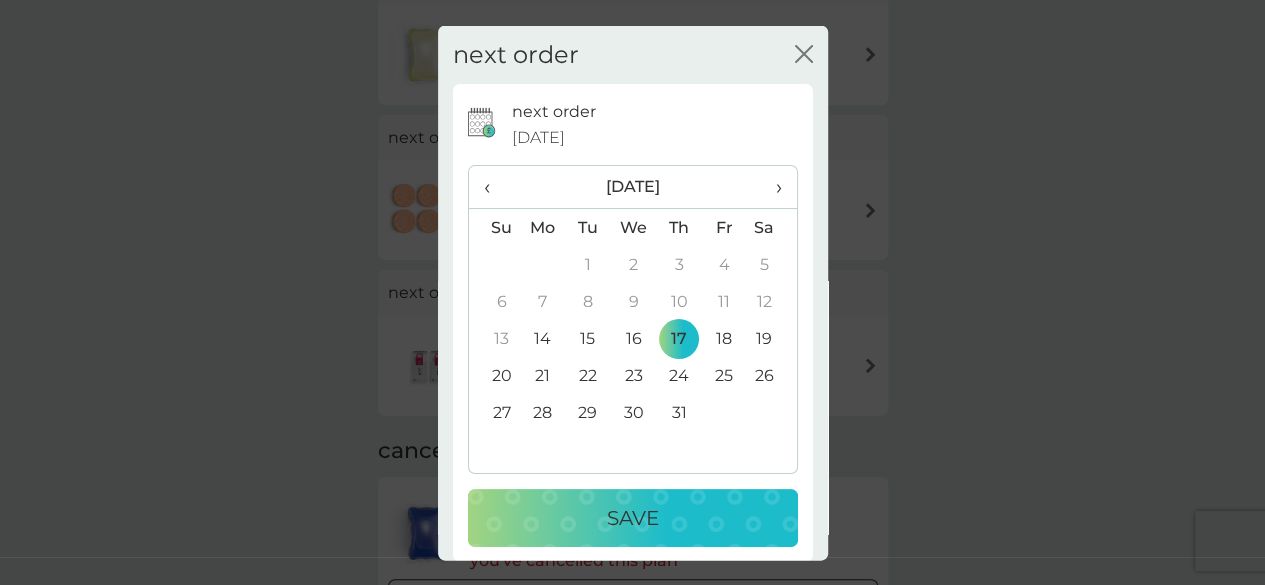 click on "Save" at bounding box center [633, 518] 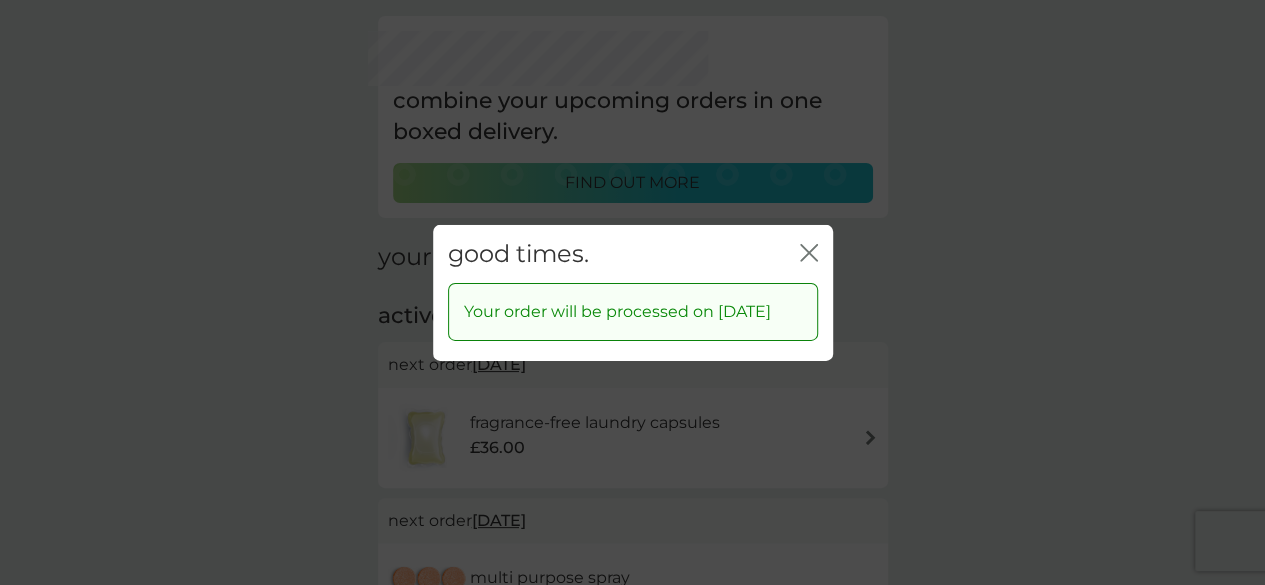 scroll, scrollTop: 0, scrollLeft: 0, axis: both 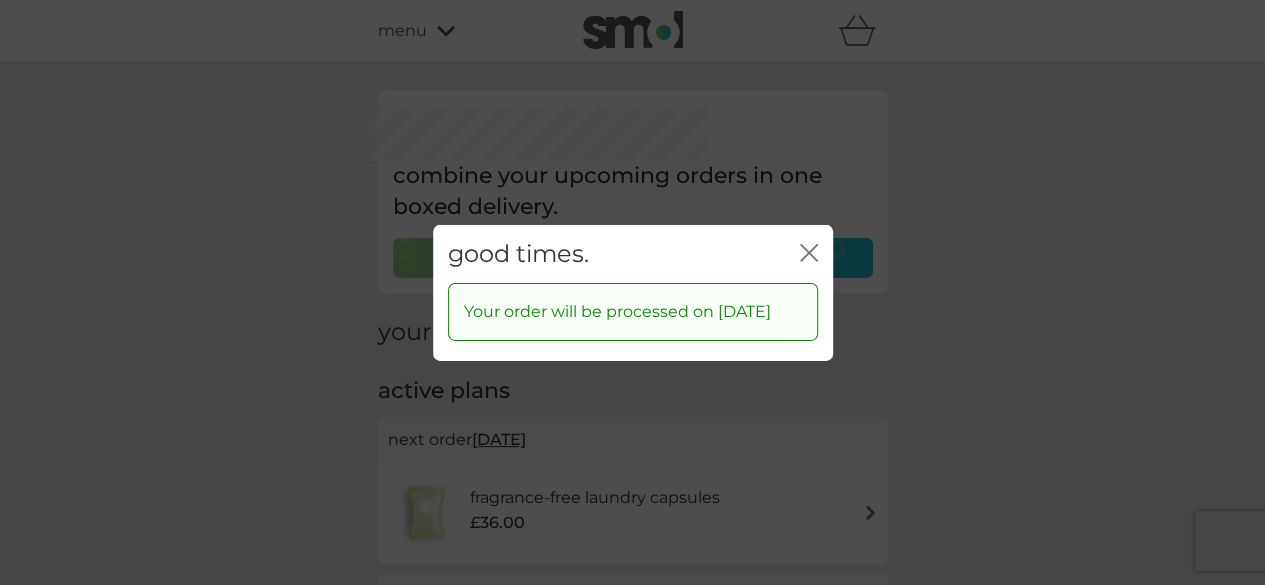 click on "close" 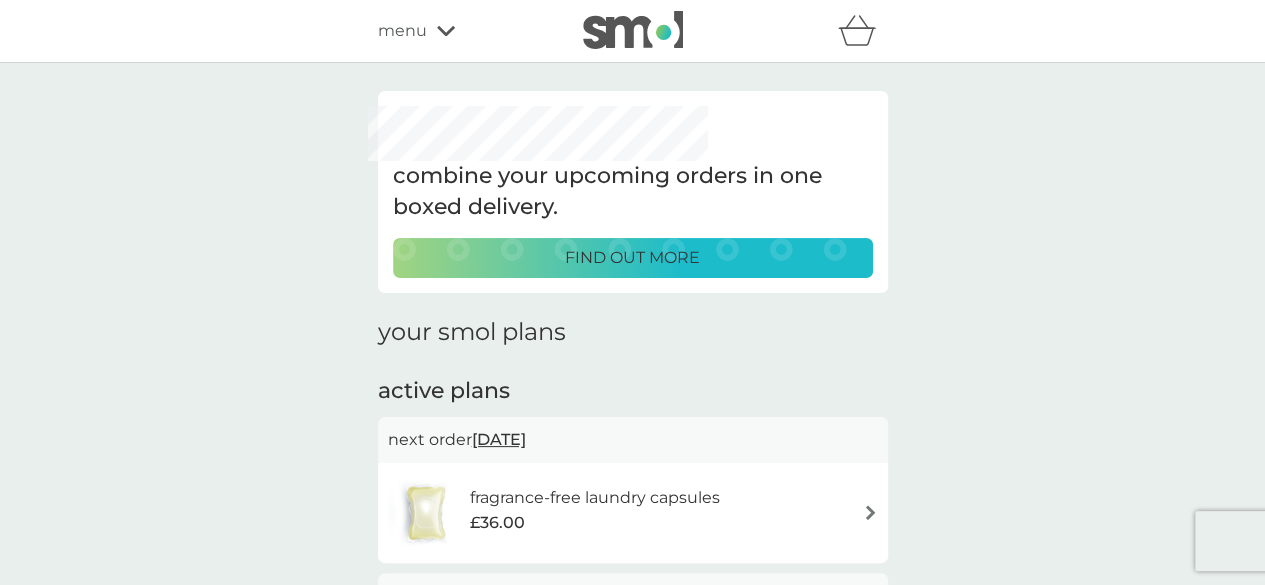 click on "find out more" at bounding box center (633, 258) 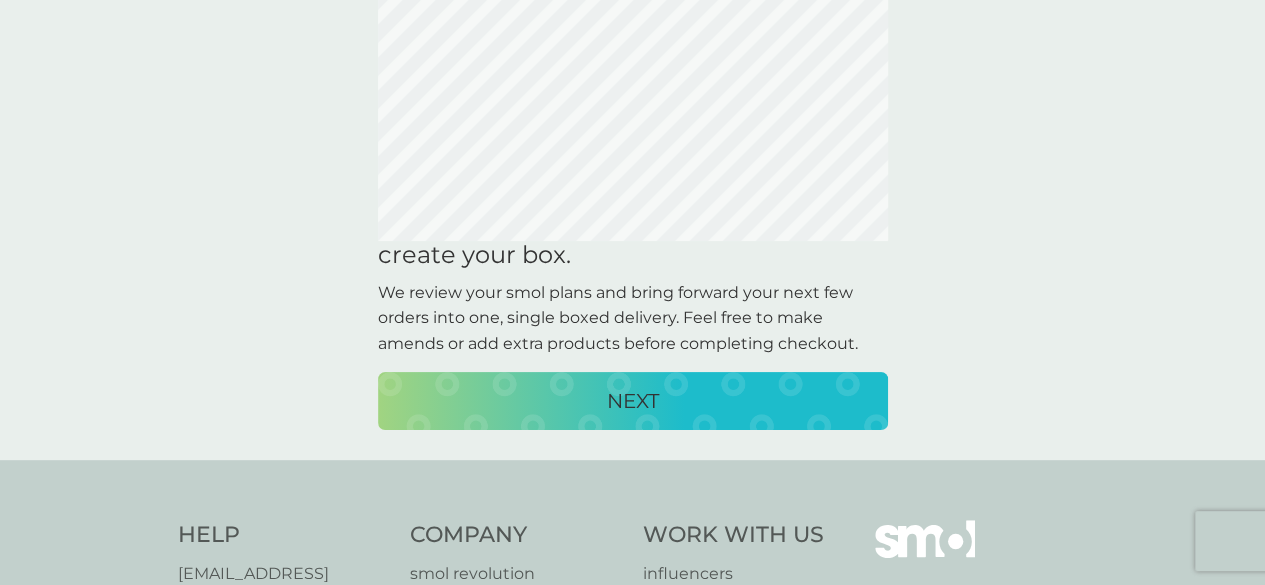 scroll, scrollTop: 131, scrollLeft: 0, axis: vertical 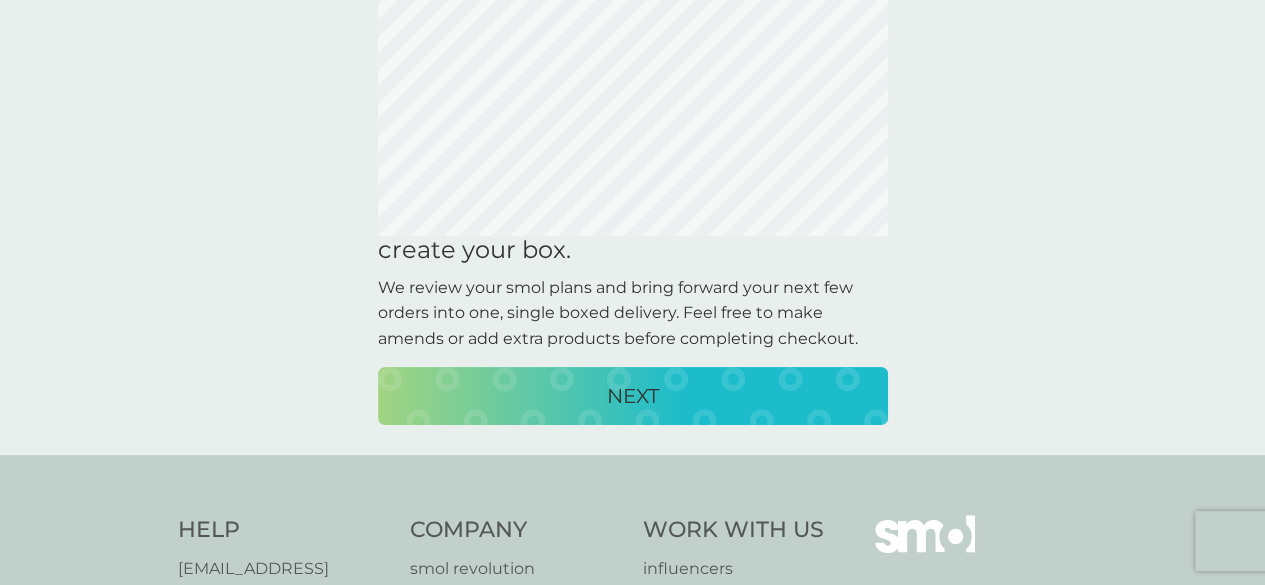 click on "NEXT" at bounding box center (633, 396) 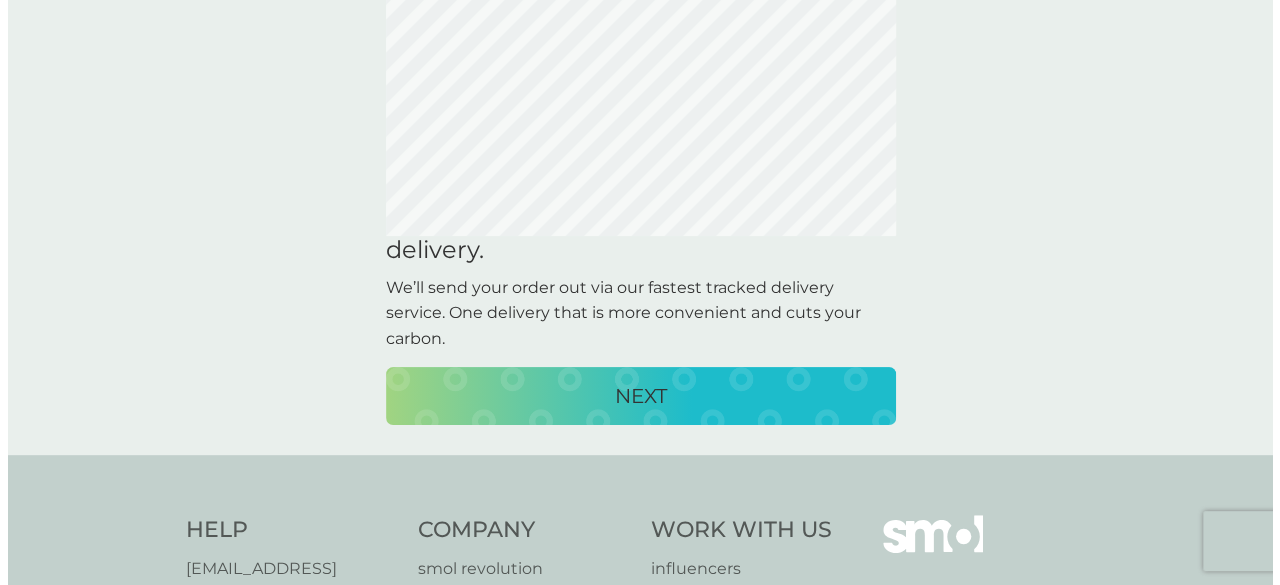 scroll, scrollTop: 0, scrollLeft: 0, axis: both 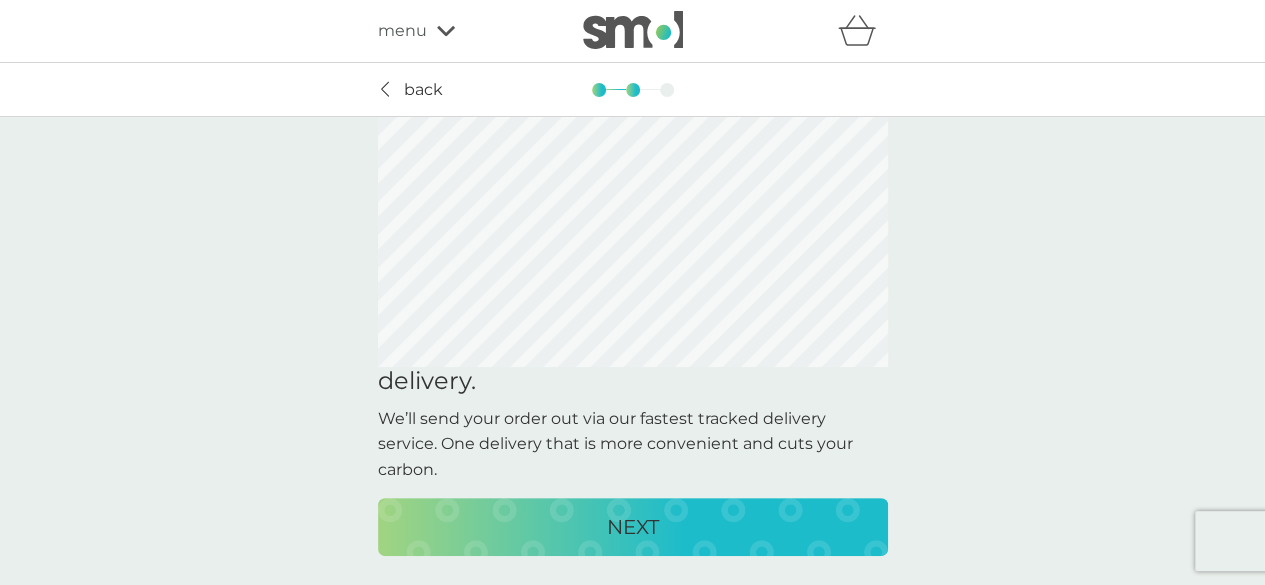 click on "NEXT" at bounding box center (633, 527) 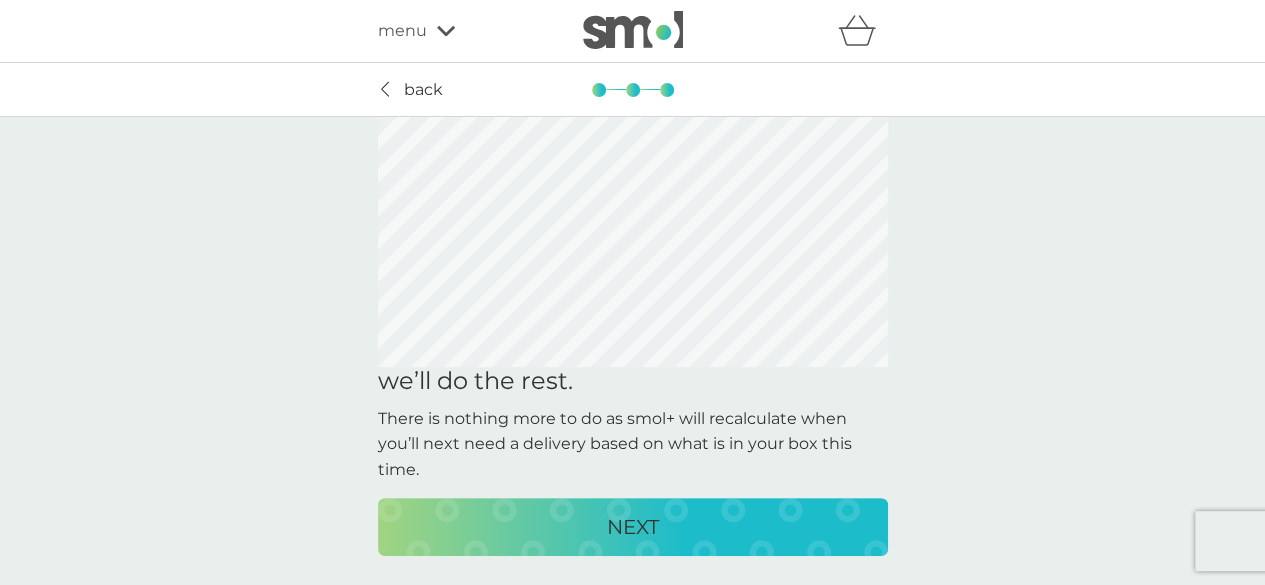 click 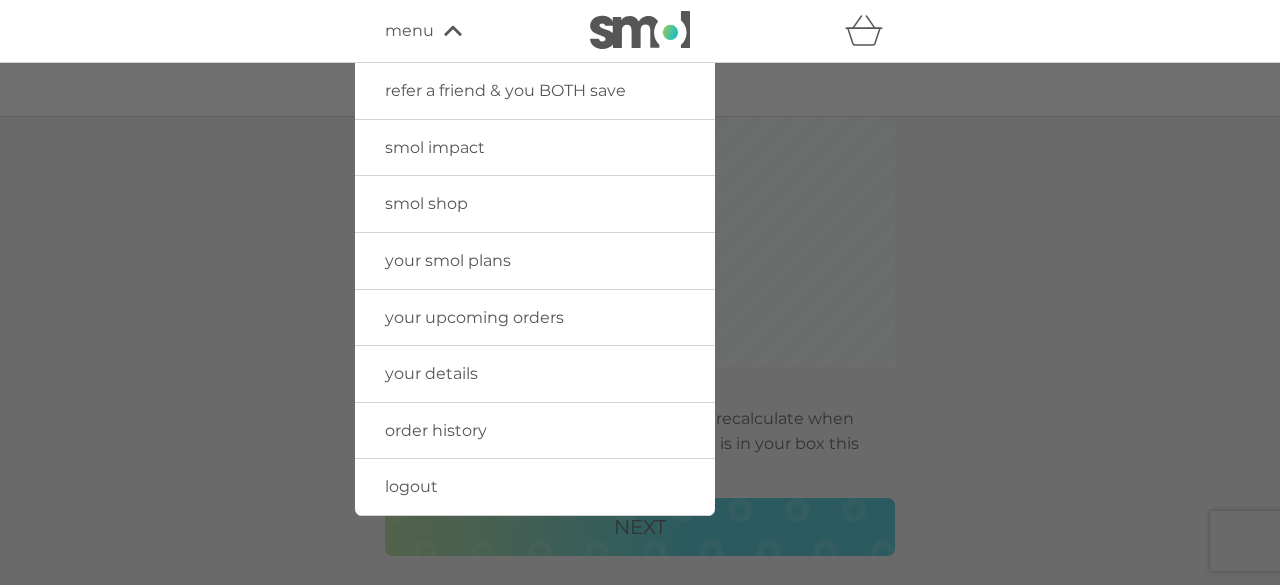 click on "logout" at bounding box center [411, 486] 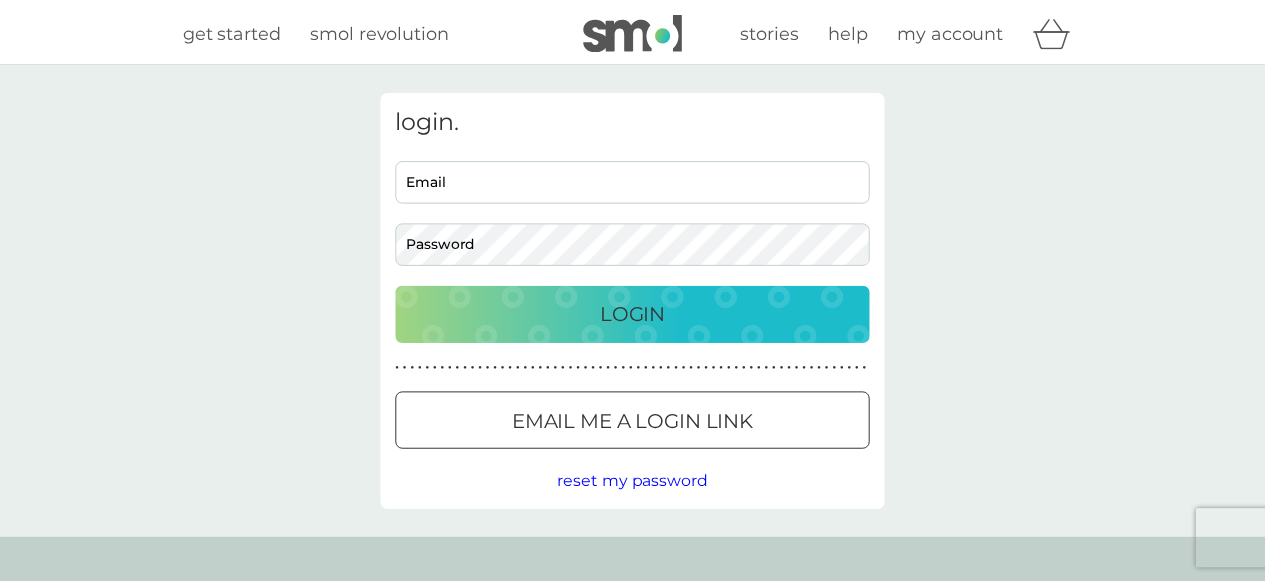scroll, scrollTop: 0, scrollLeft: 0, axis: both 